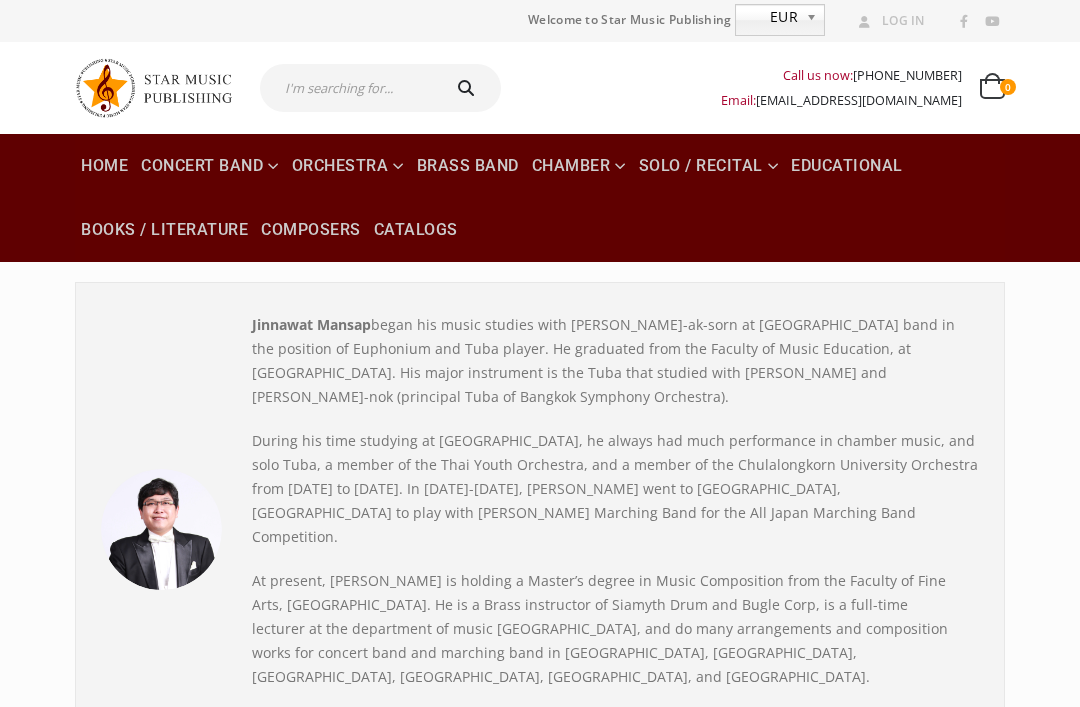 scroll, scrollTop: 0, scrollLeft: 0, axis: both 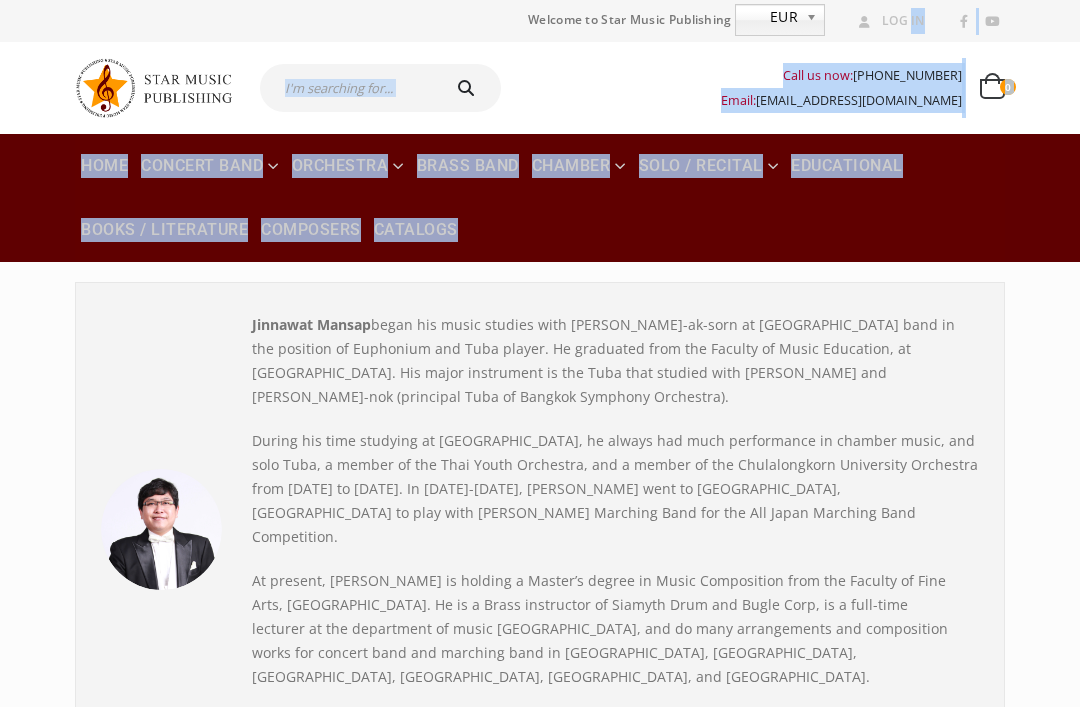 click on "View Compositions" at bounding box center [363, 742] 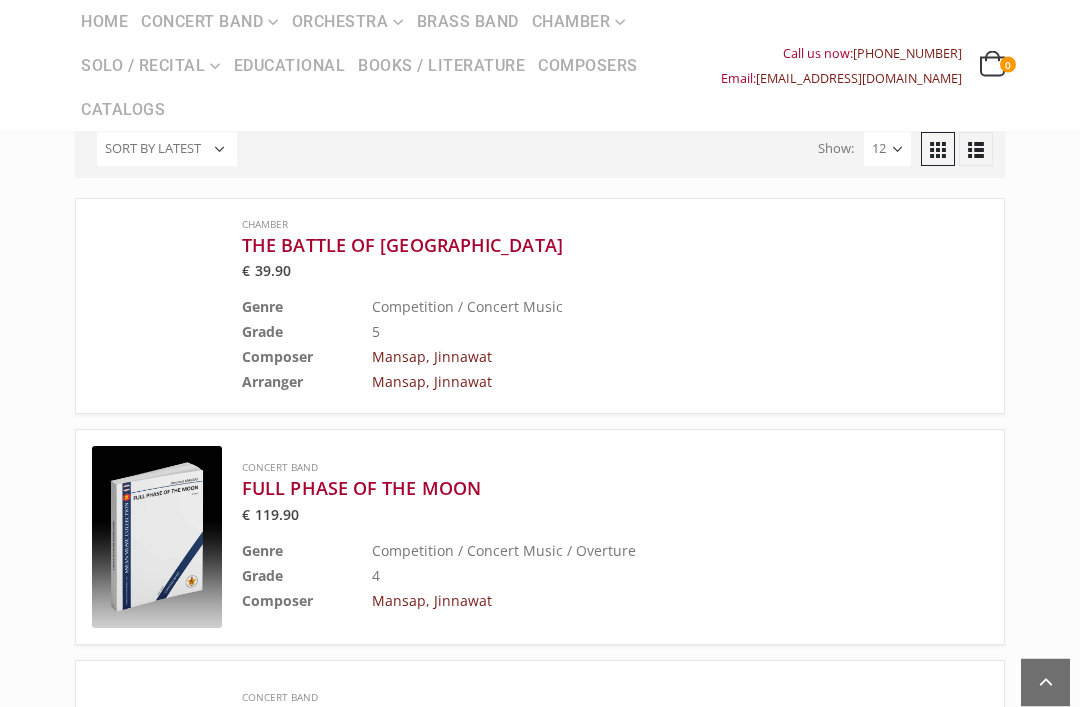 scroll, scrollTop: 762, scrollLeft: 0, axis: vertical 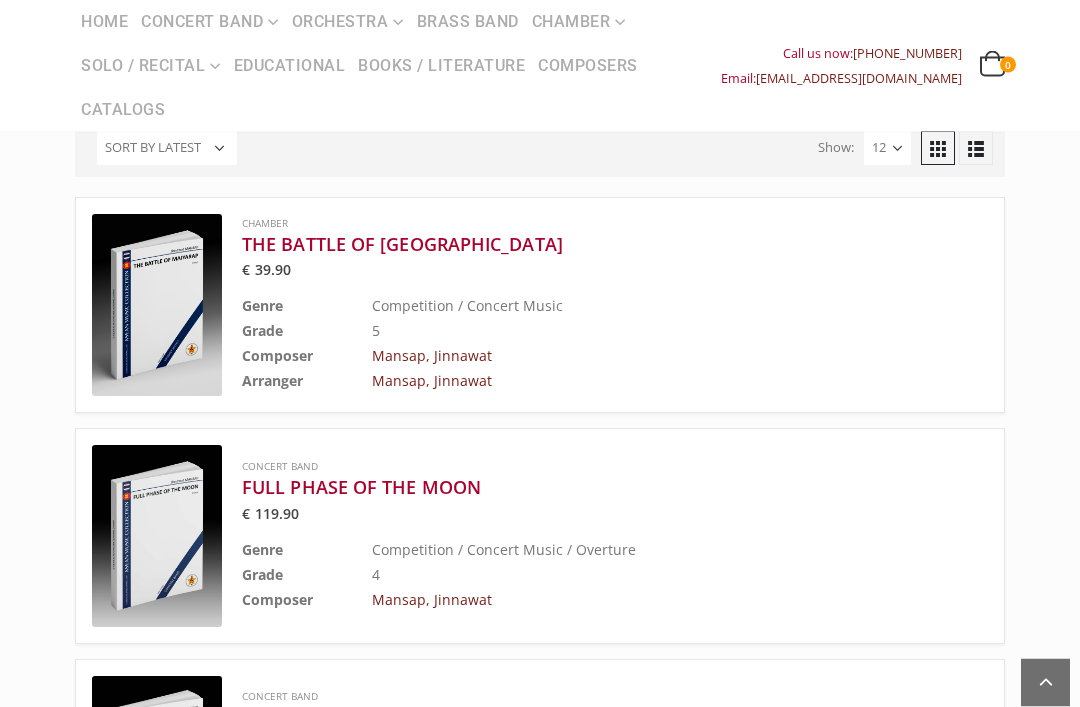 click on "Grade" at bounding box center [262, 331] 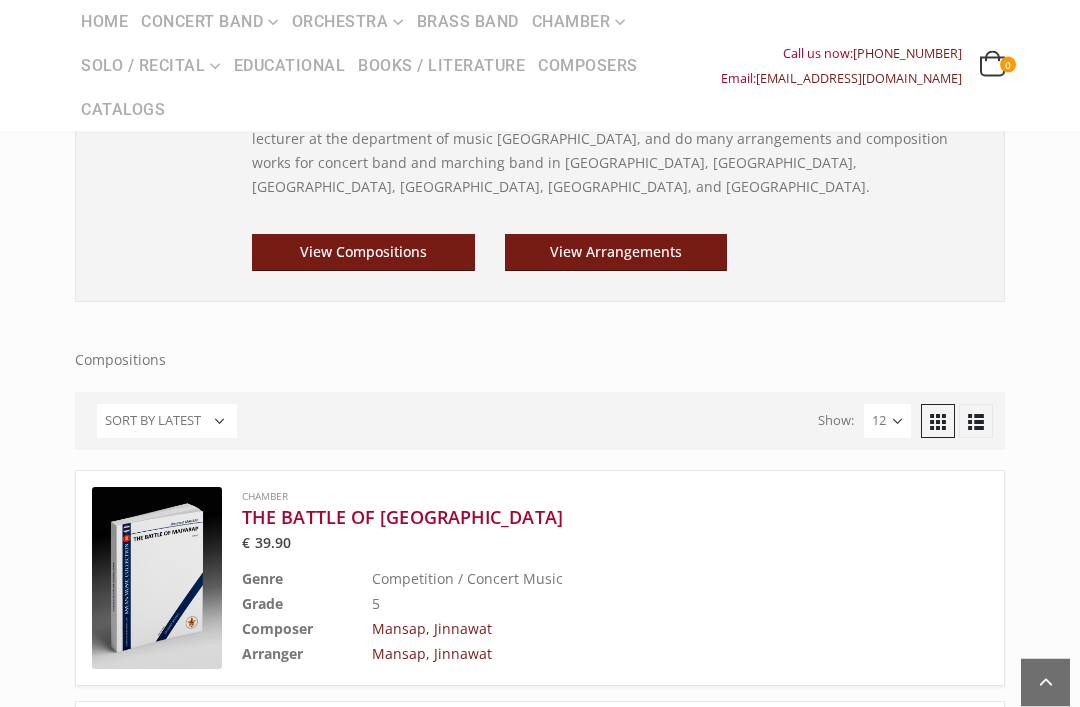 scroll, scrollTop: 490, scrollLeft: 0, axis: vertical 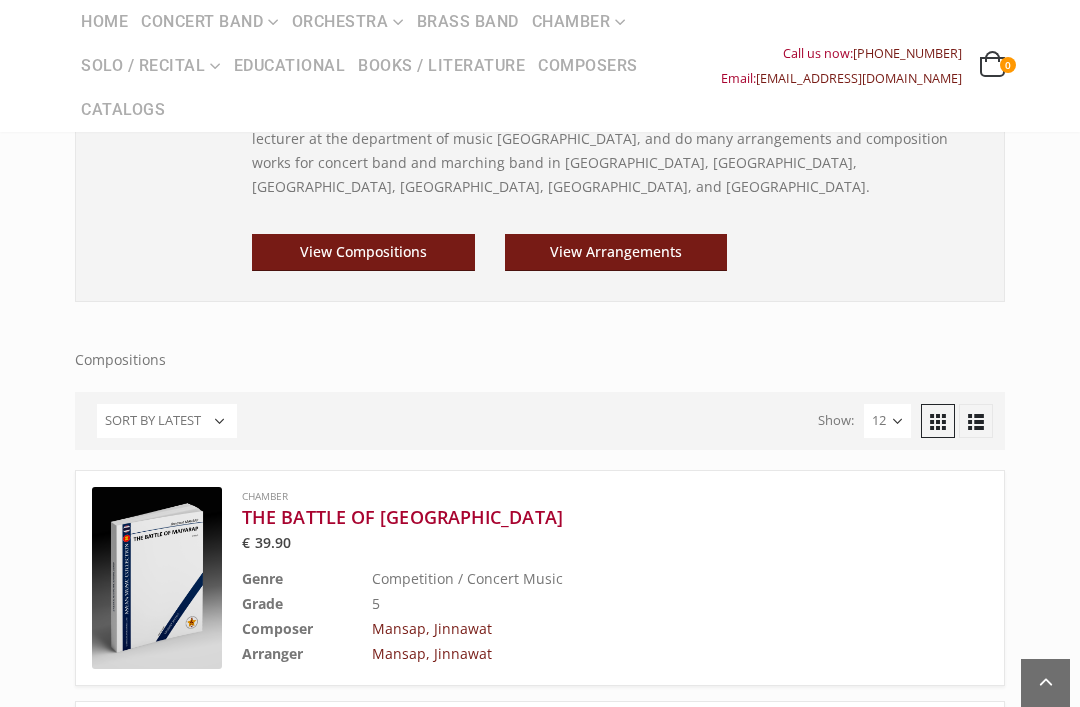 click on "THE BATTLE OF [GEOGRAPHIC_DATA]" at bounding box center (565, 517) 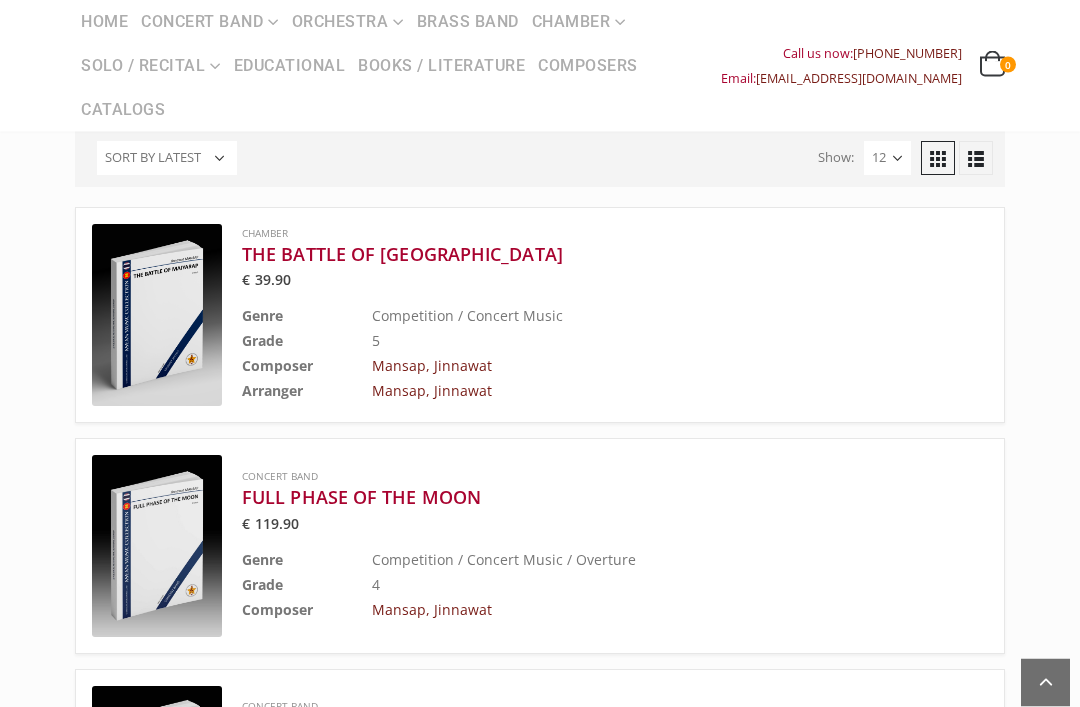 scroll, scrollTop: 753, scrollLeft: 0, axis: vertical 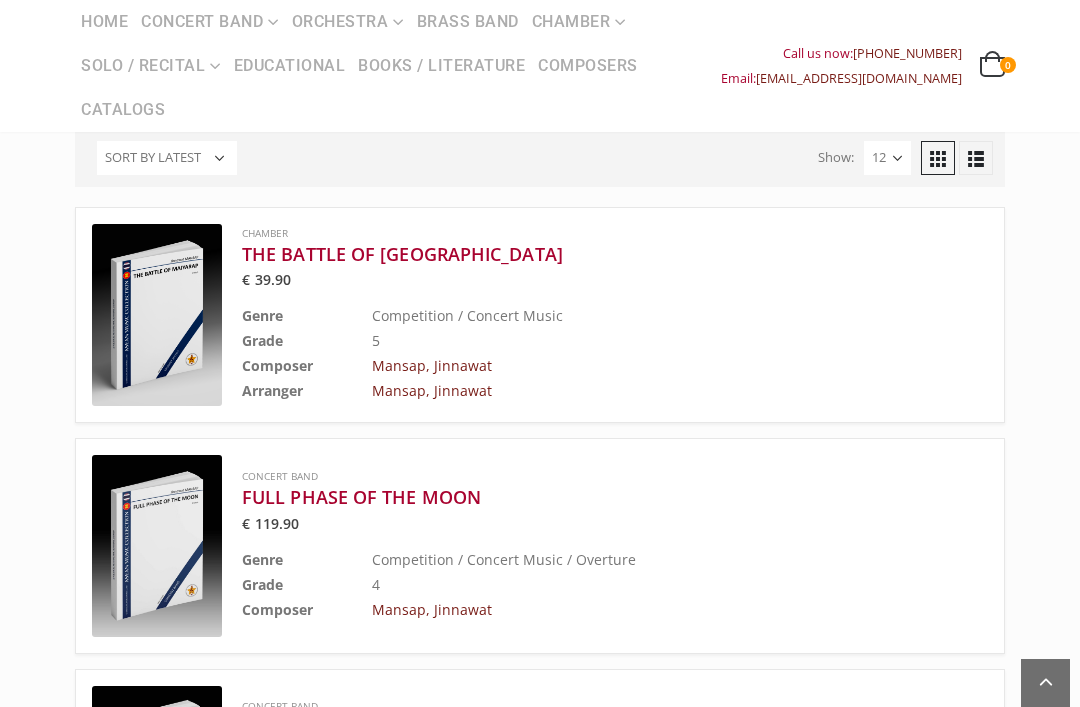click on "THE BATTLE OF [GEOGRAPHIC_DATA]" at bounding box center [565, 254] 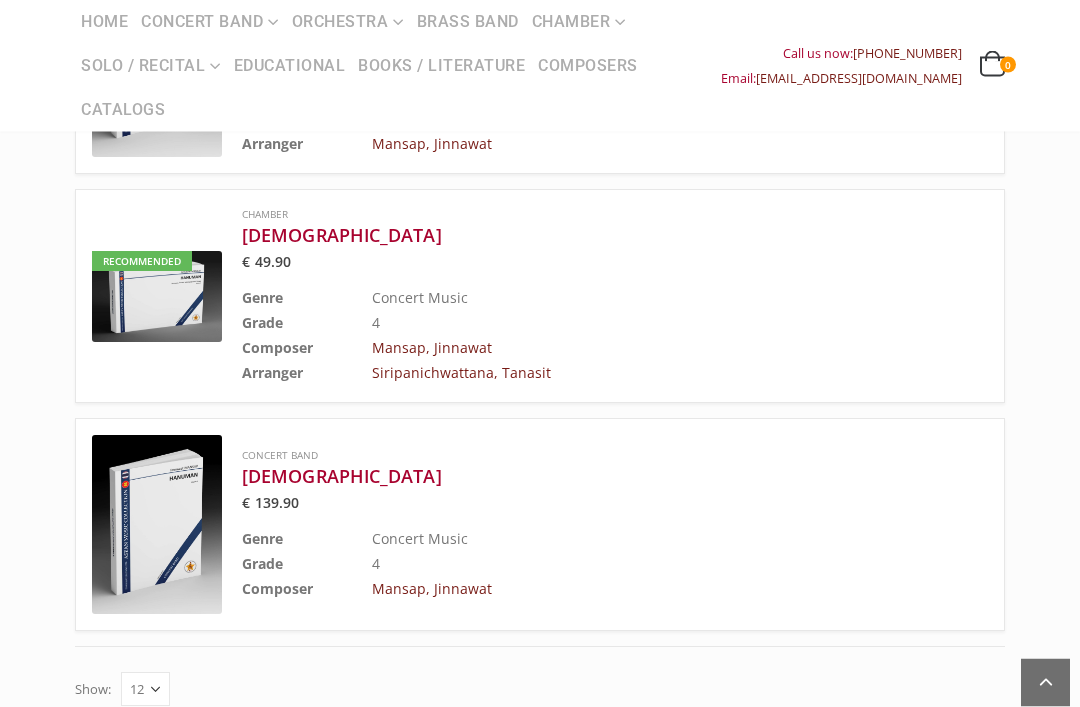 scroll, scrollTop: 1917, scrollLeft: 0, axis: vertical 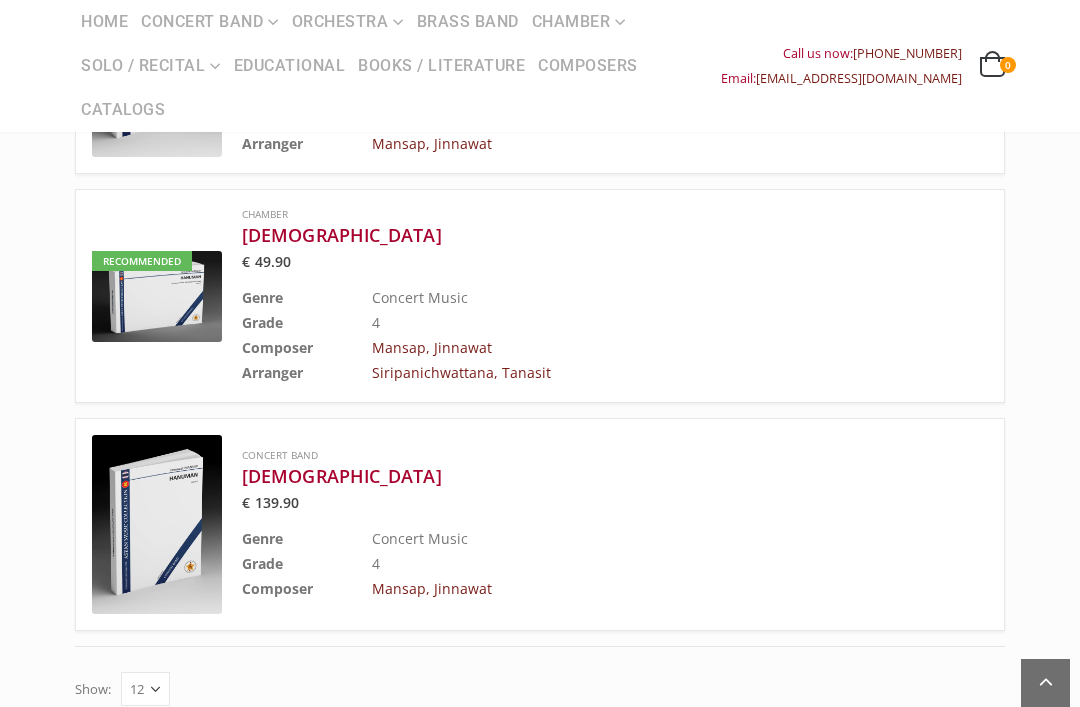 click on "[DEMOGRAPHIC_DATA]" at bounding box center (565, 476) 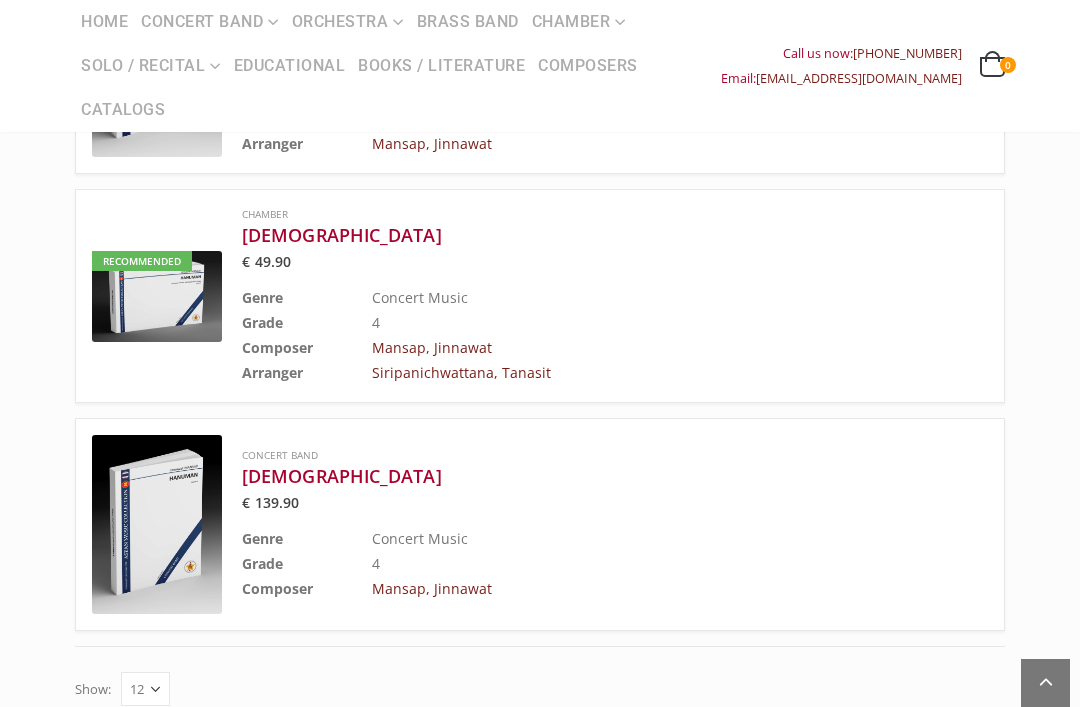 scroll, scrollTop: 1981, scrollLeft: 0, axis: vertical 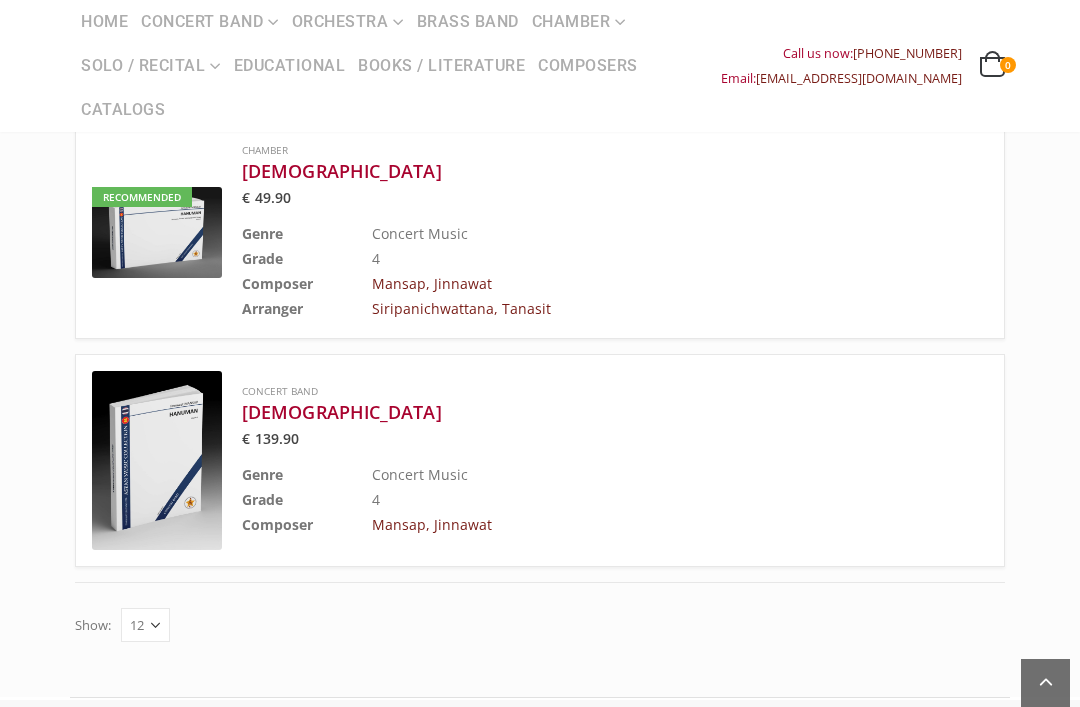 click on "[DEMOGRAPHIC_DATA]" at bounding box center [565, 412] 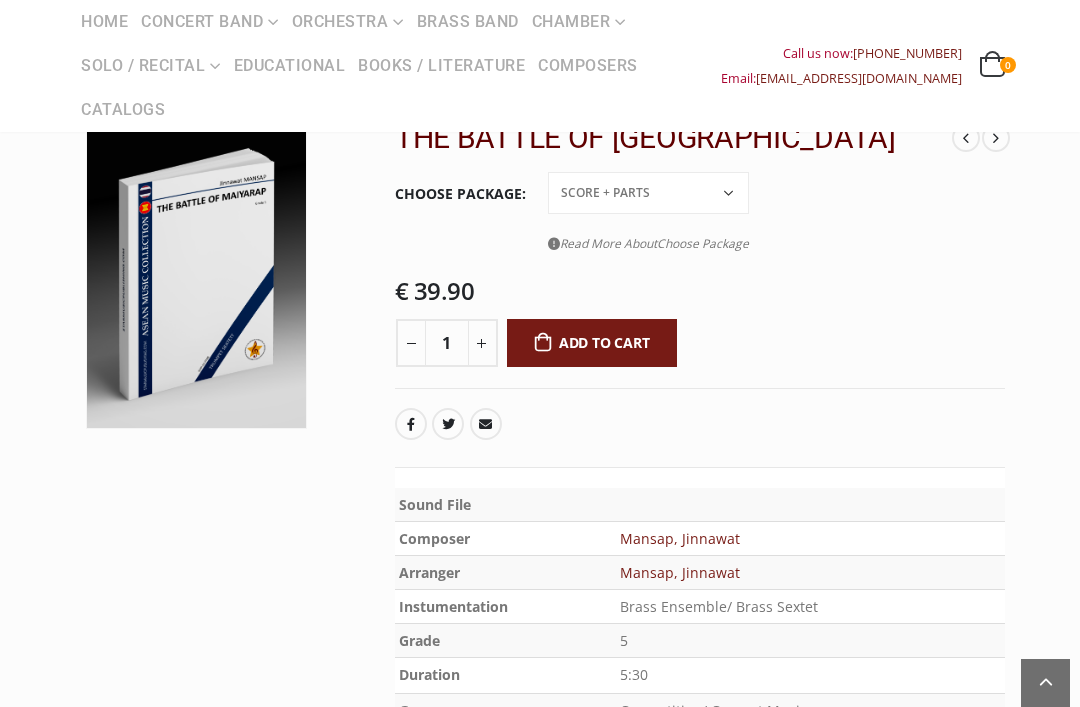 scroll, scrollTop: 160, scrollLeft: 0, axis: vertical 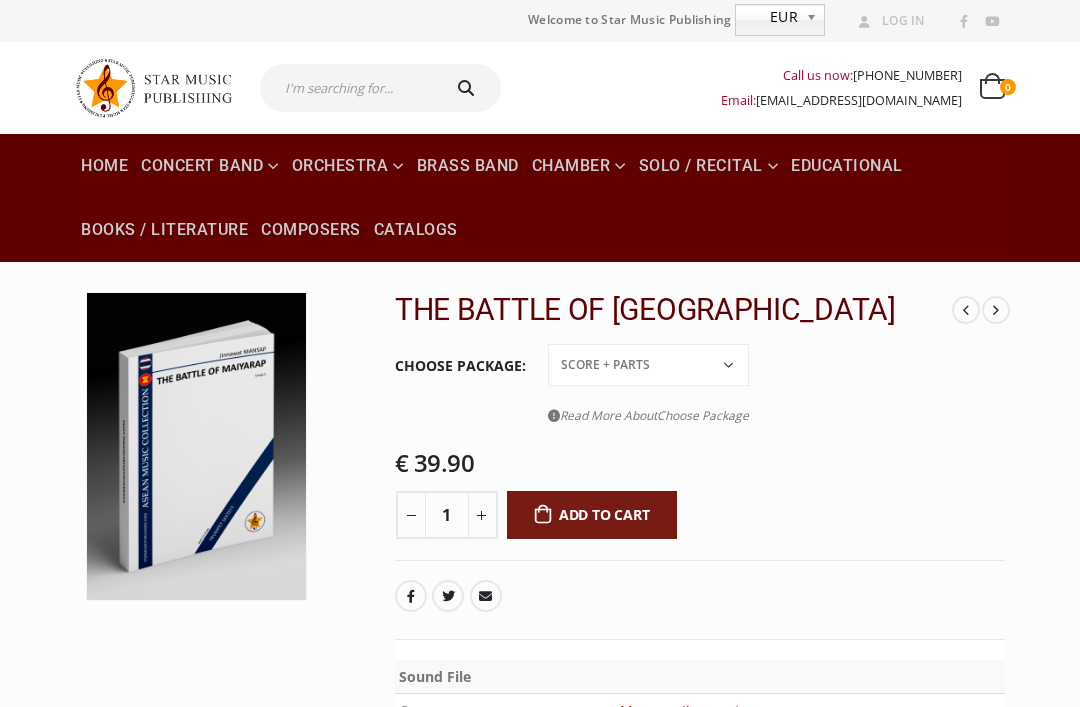 click on "PDF File Score + Parts Score + Parts + PDF File" 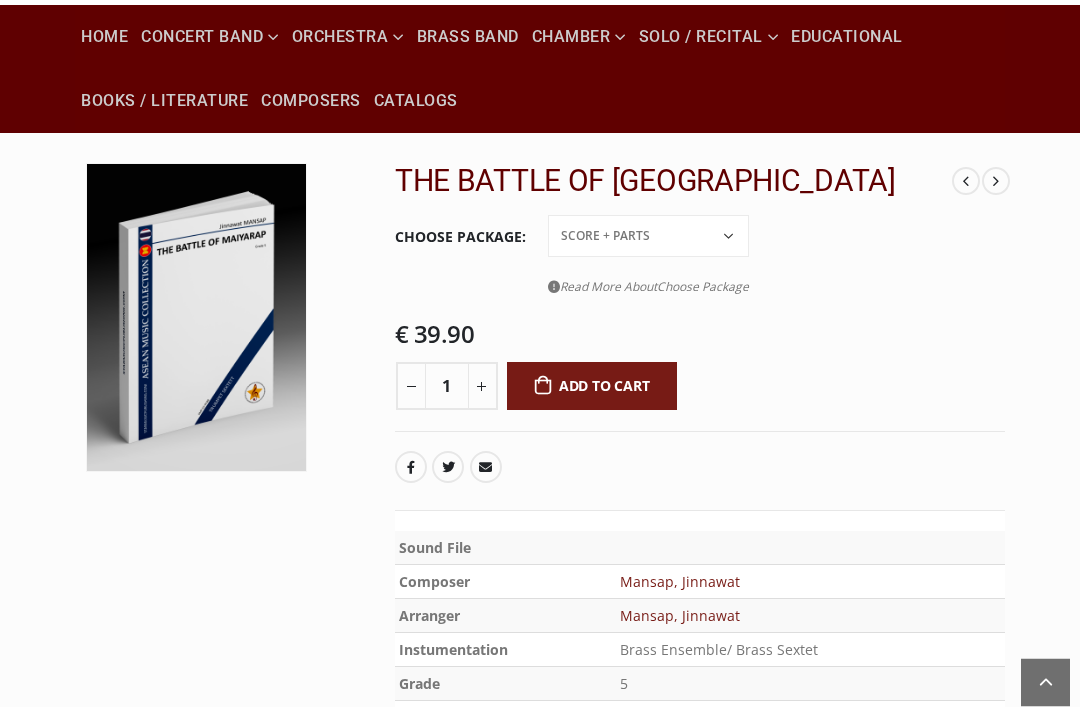 scroll, scrollTop: 129, scrollLeft: 0, axis: vertical 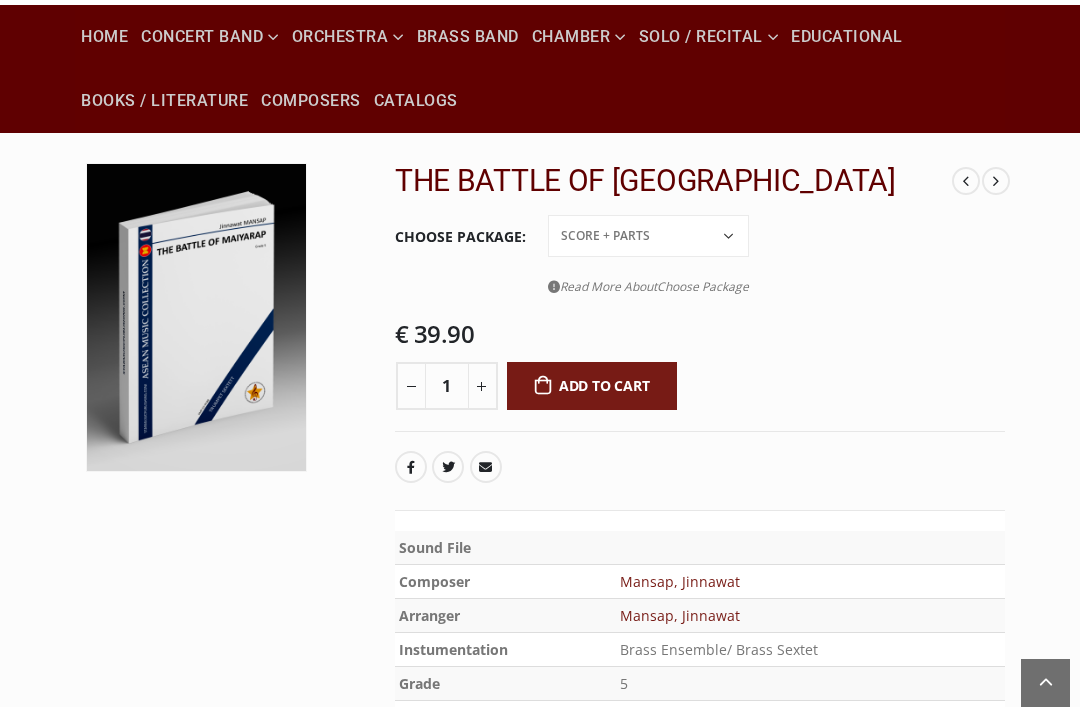 click on "PDF File Score + Parts Score + Parts + PDF File" 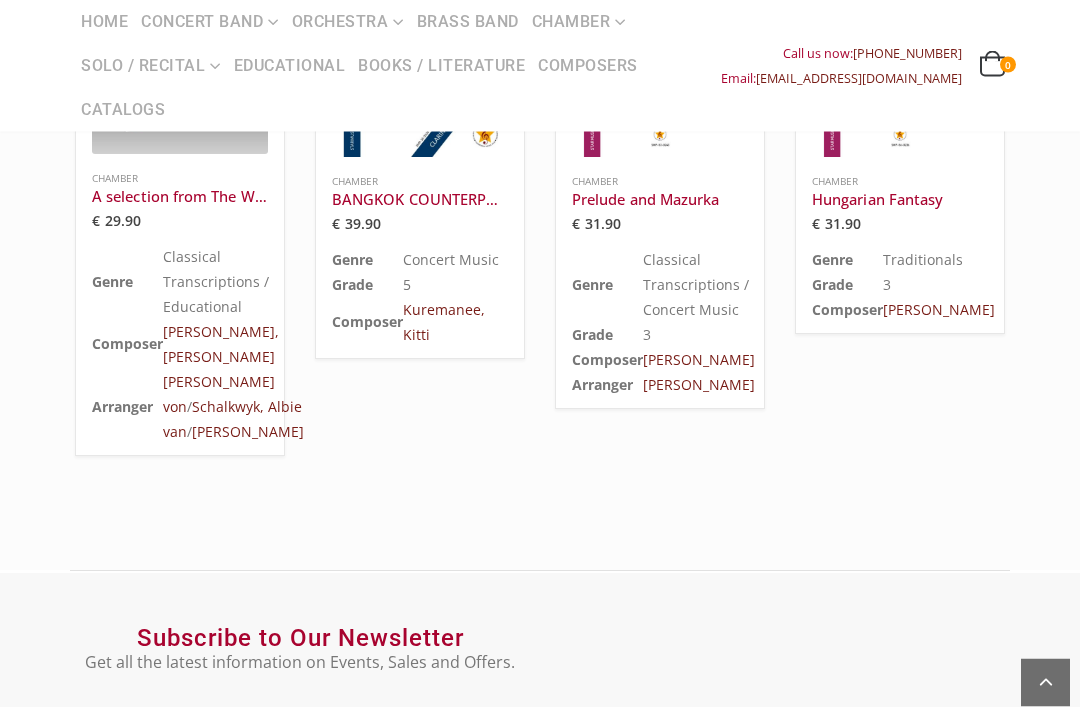 scroll, scrollTop: 1649, scrollLeft: 0, axis: vertical 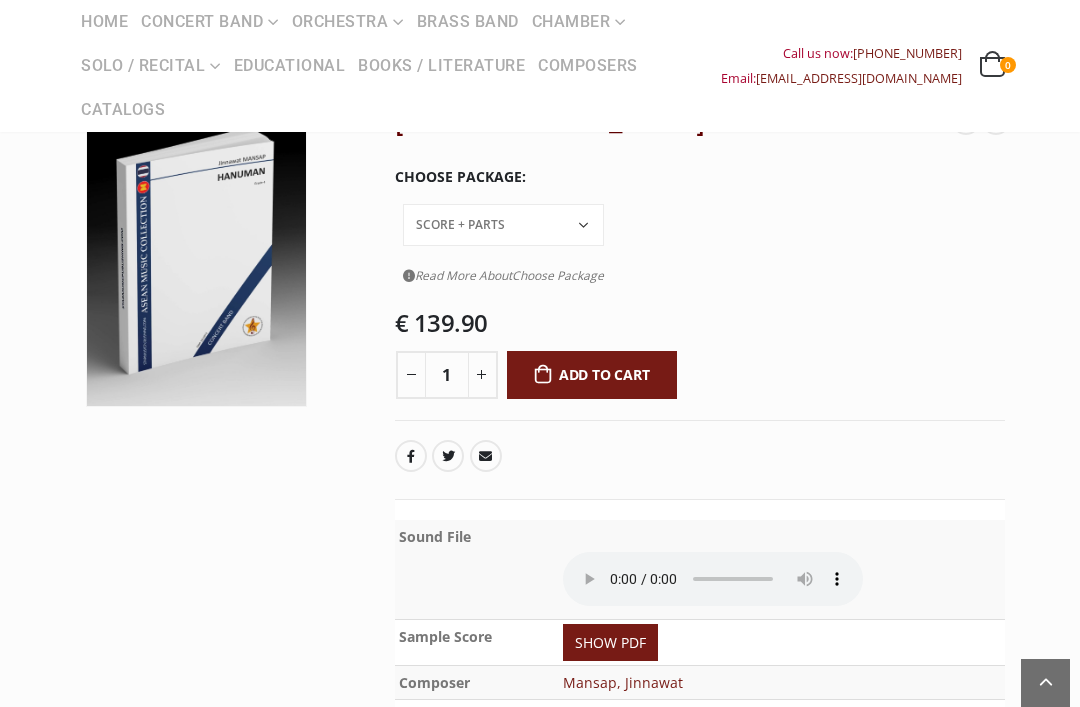 click at bounding box center (713, 579) 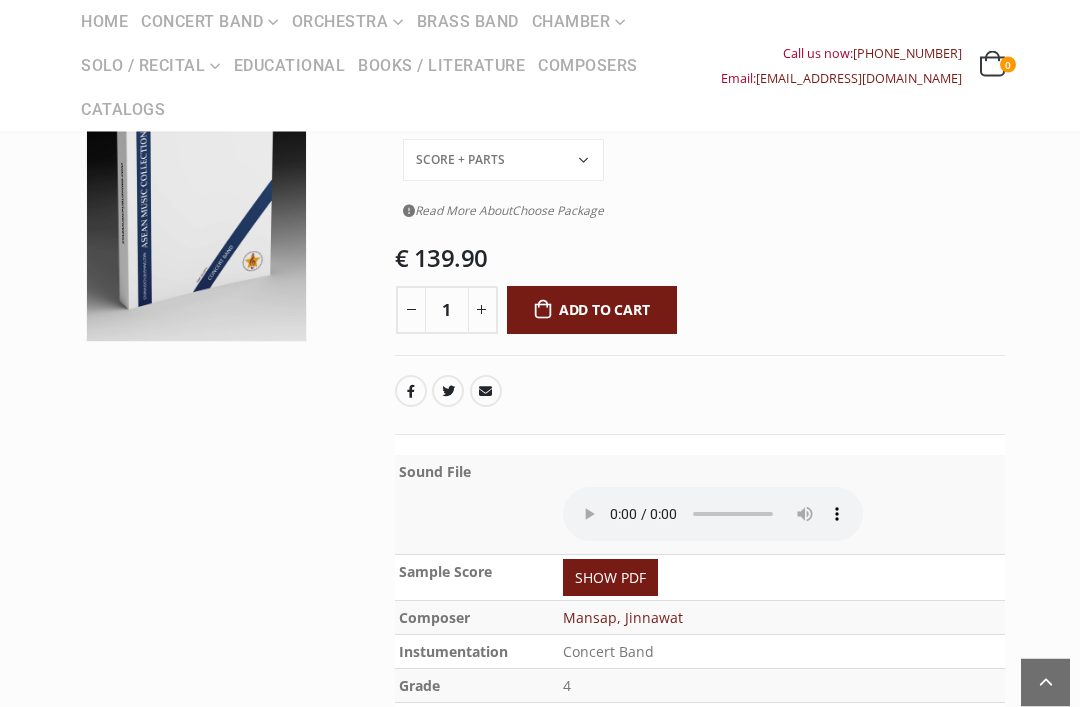 scroll, scrollTop: 258, scrollLeft: 0, axis: vertical 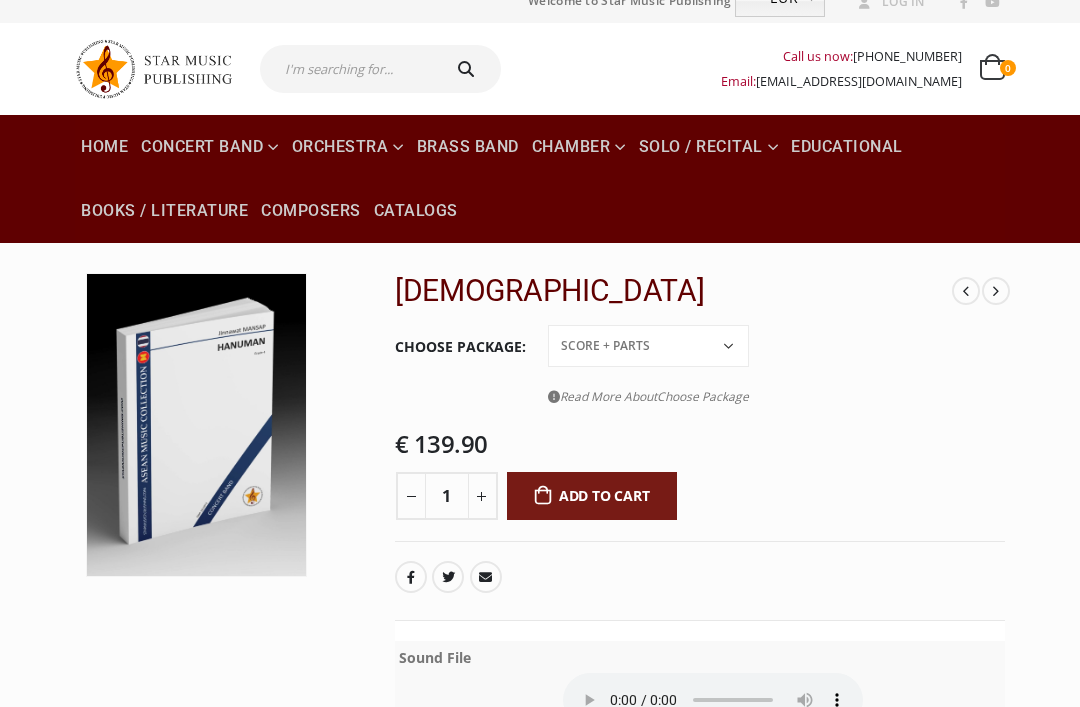 click at bounding box center (713, 700) 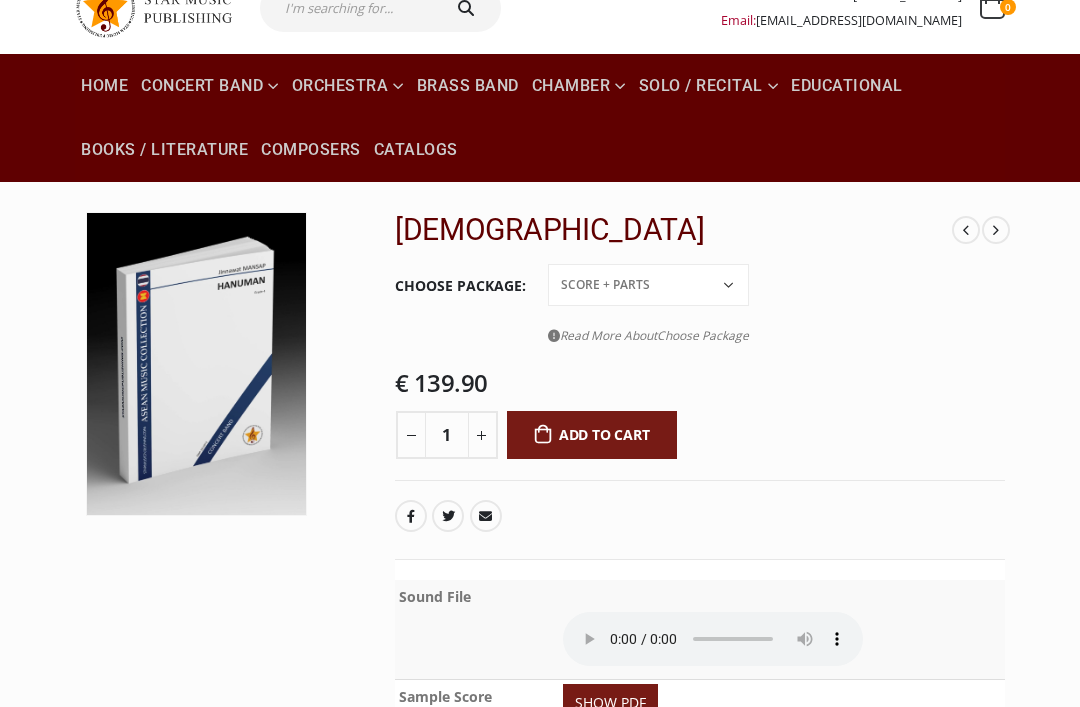 scroll, scrollTop: 83, scrollLeft: 0, axis: vertical 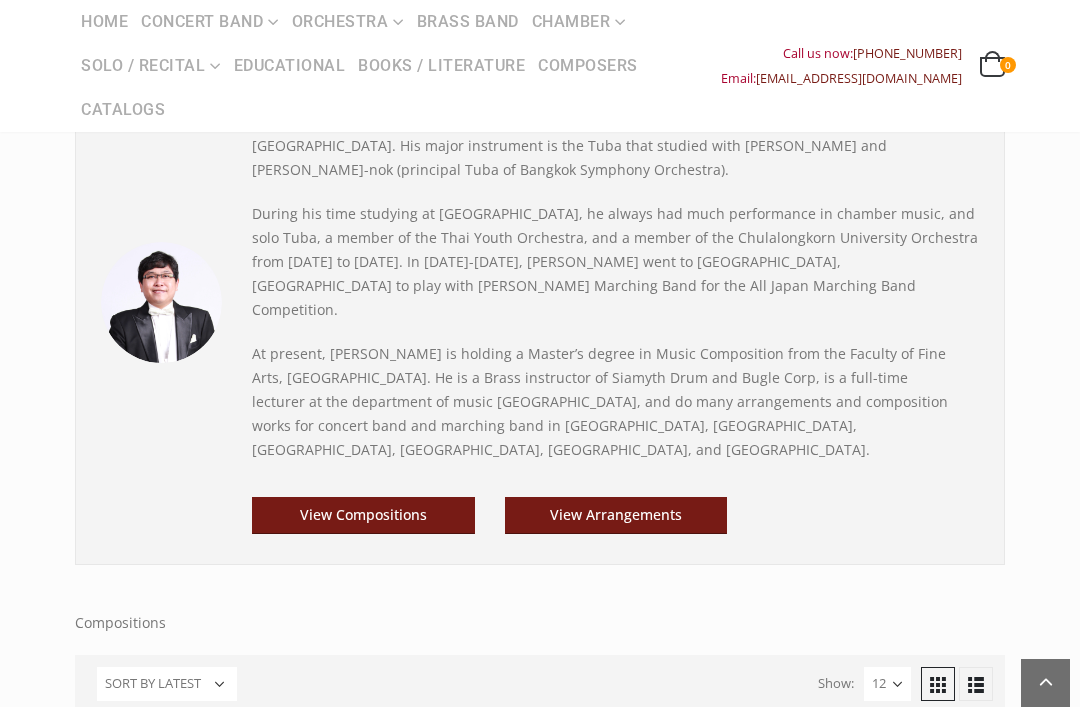 click on "View Compositions" at bounding box center (363, 515) 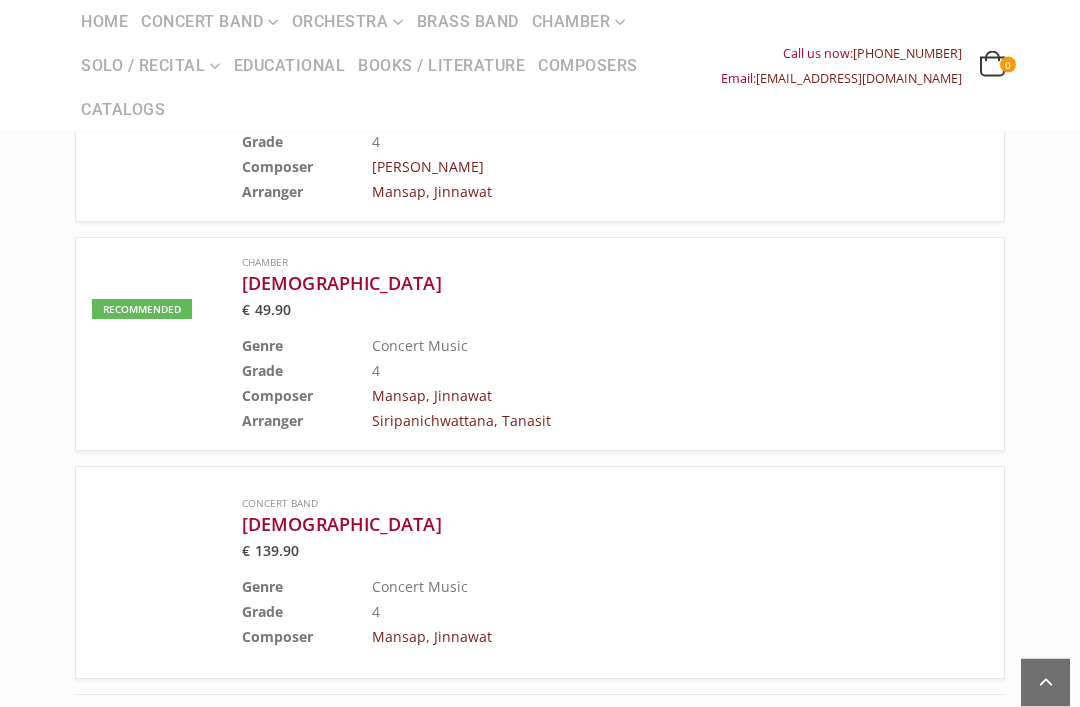scroll, scrollTop: 1869, scrollLeft: 0, axis: vertical 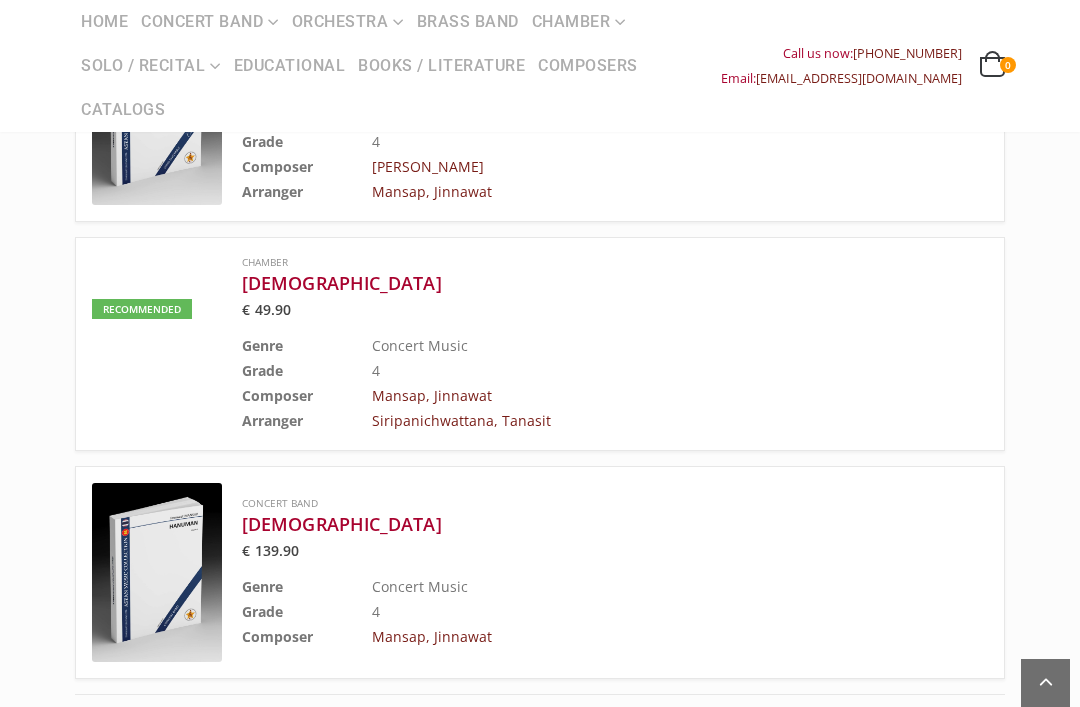 click on "Grade" at bounding box center (307, 370) 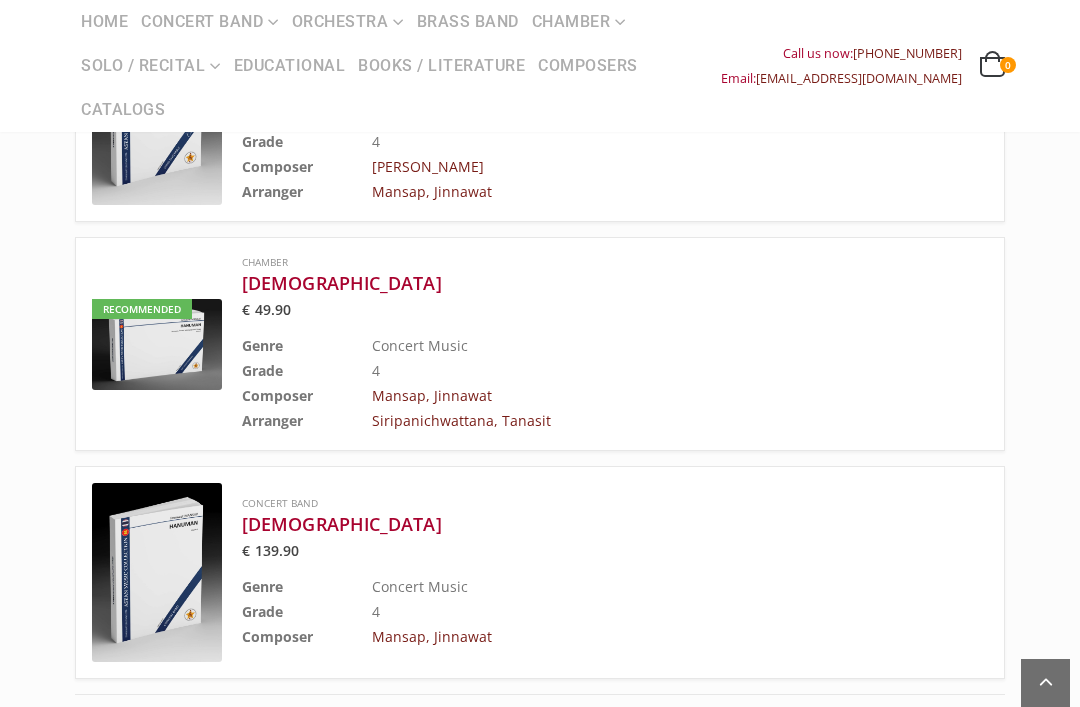 click on "[DEMOGRAPHIC_DATA]" at bounding box center (565, 283) 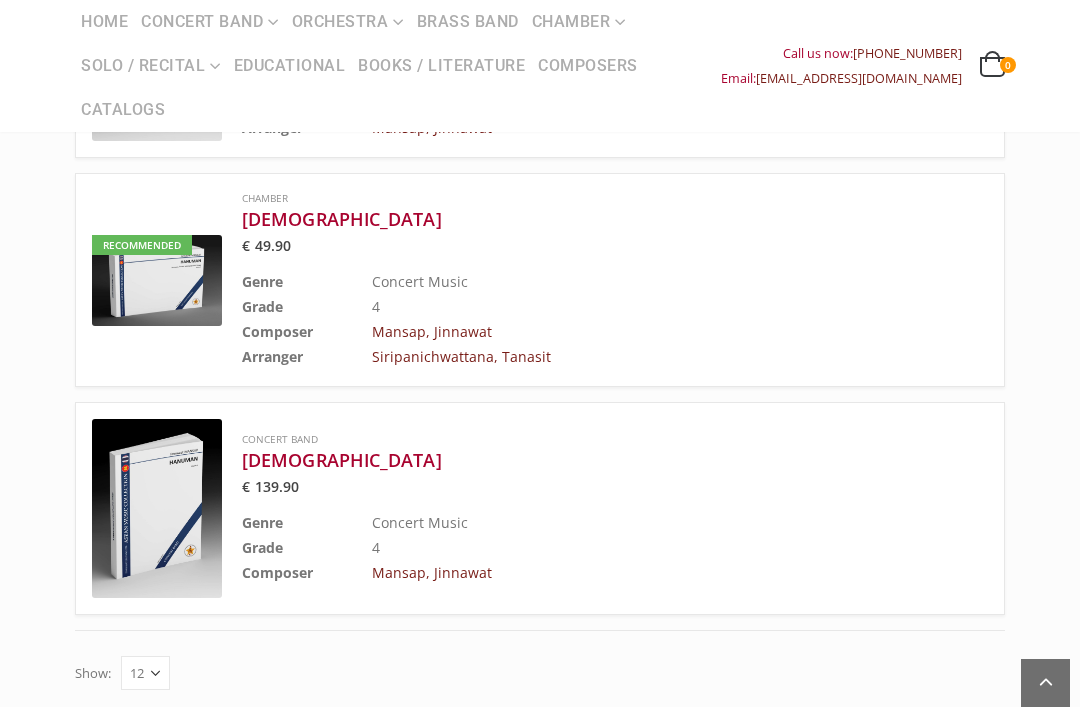 click at bounding box center [157, 508] 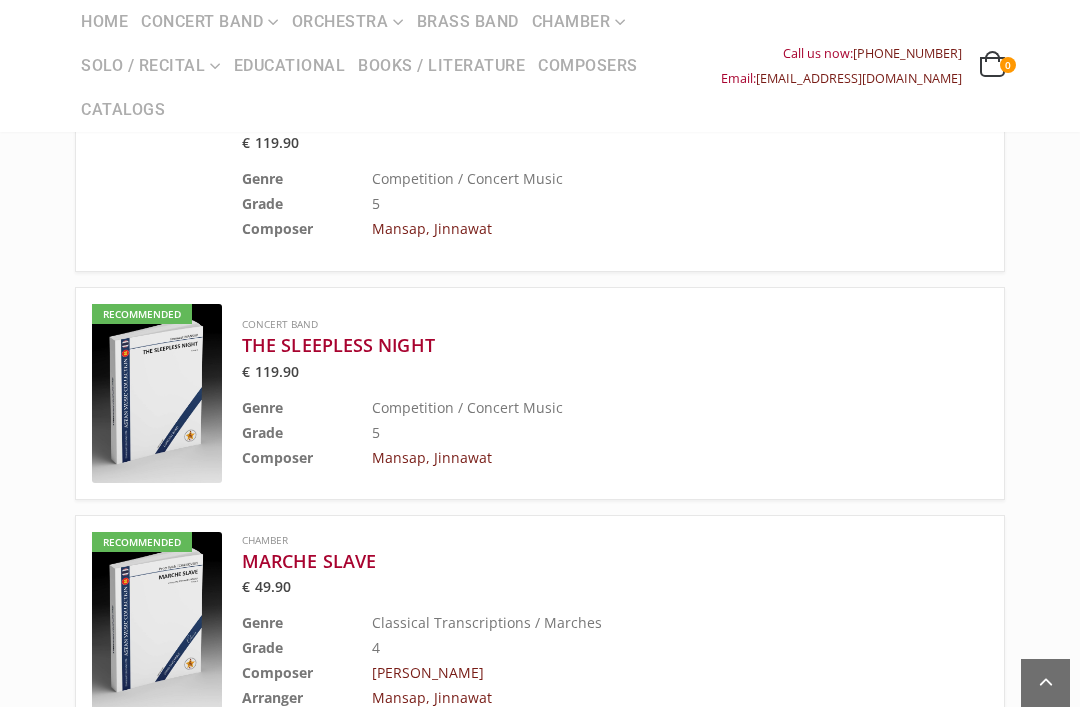 scroll, scrollTop: 1514, scrollLeft: 0, axis: vertical 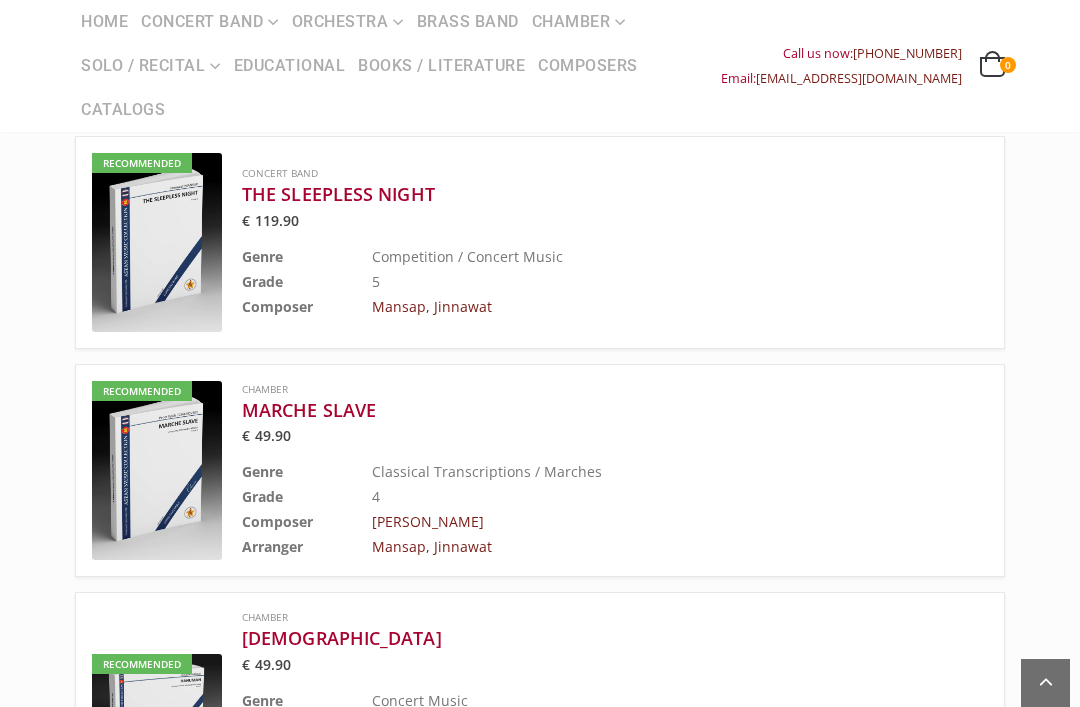 click on "[DEMOGRAPHIC_DATA]" at bounding box center [565, 638] 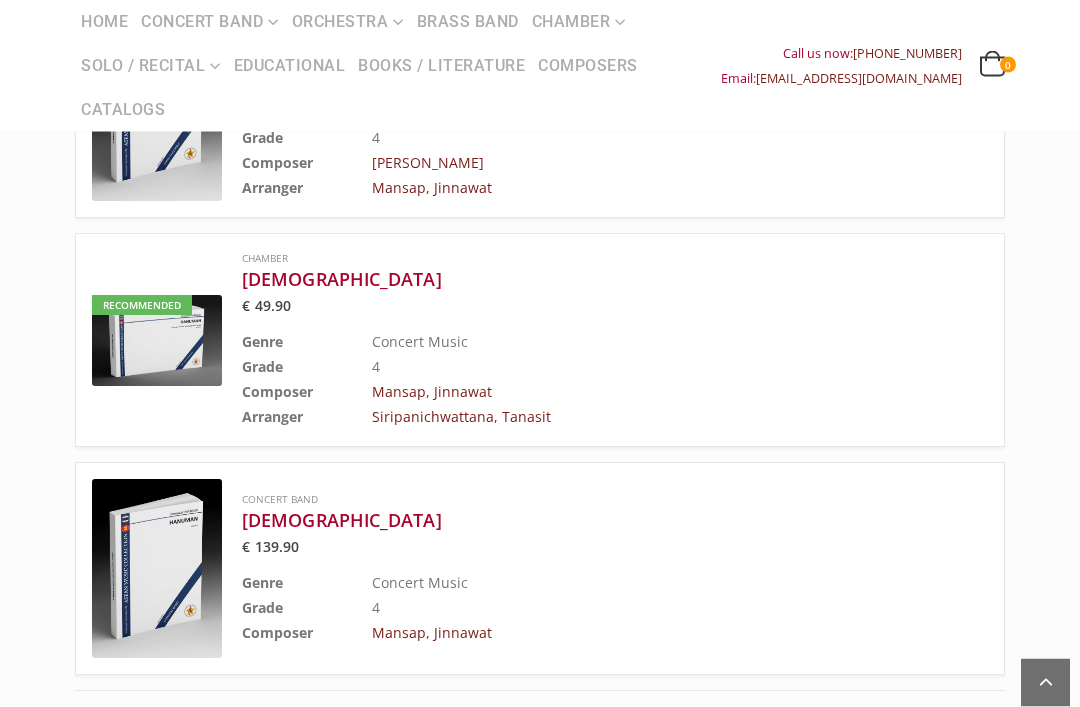 scroll, scrollTop: 1871, scrollLeft: 0, axis: vertical 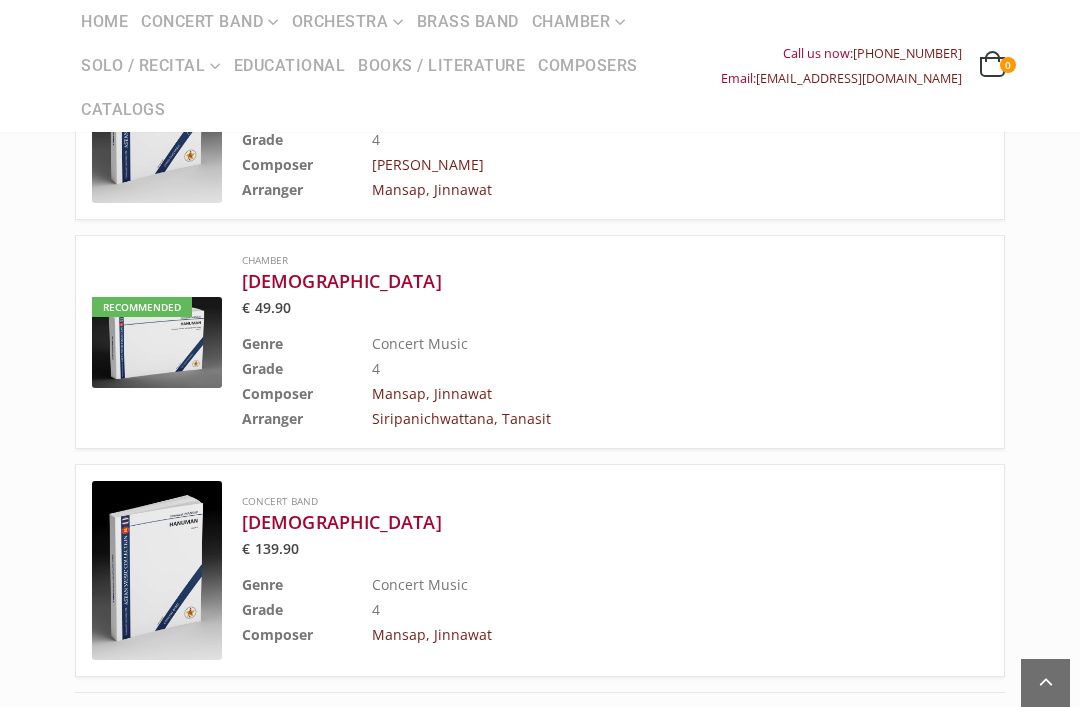 click on "[DEMOGRAPHIC_DATA]" at bounding box center (565, 522) 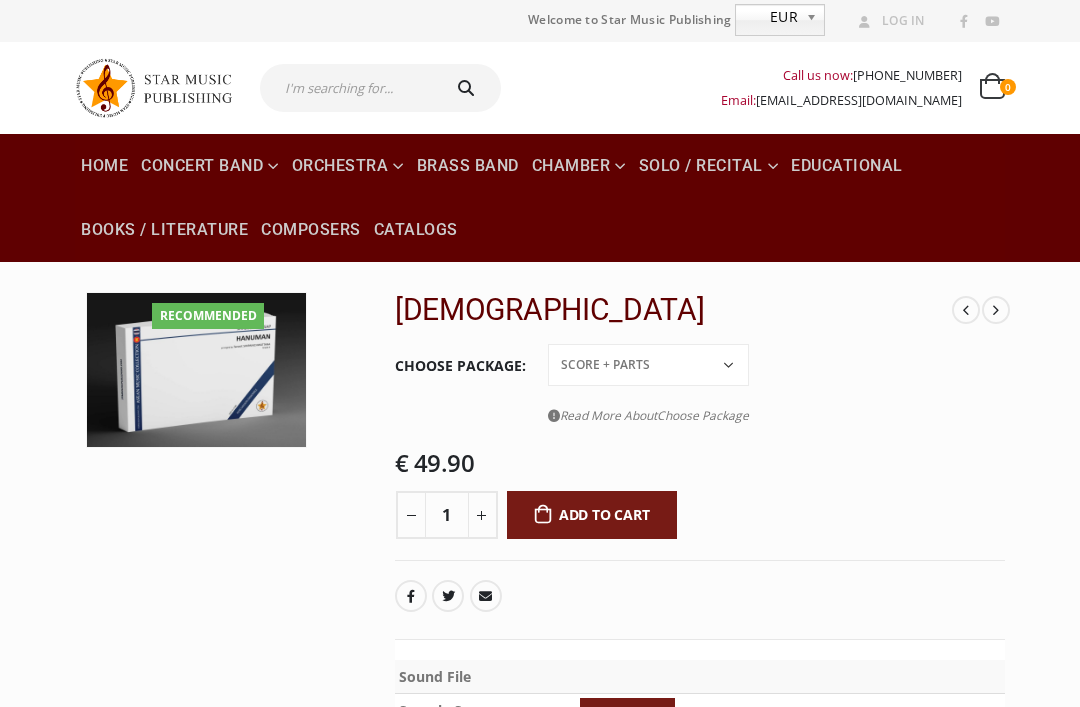 scroll, scrollTop: 0, scrollLeft: 0, axis: both 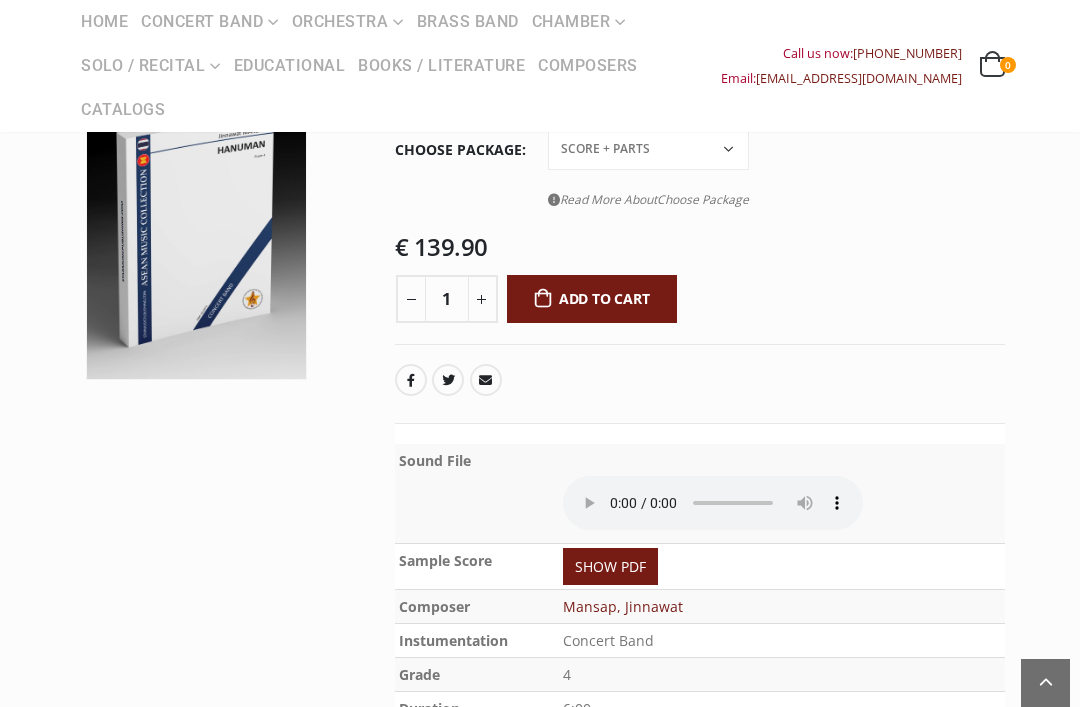 click at bounding box center [713, 503] 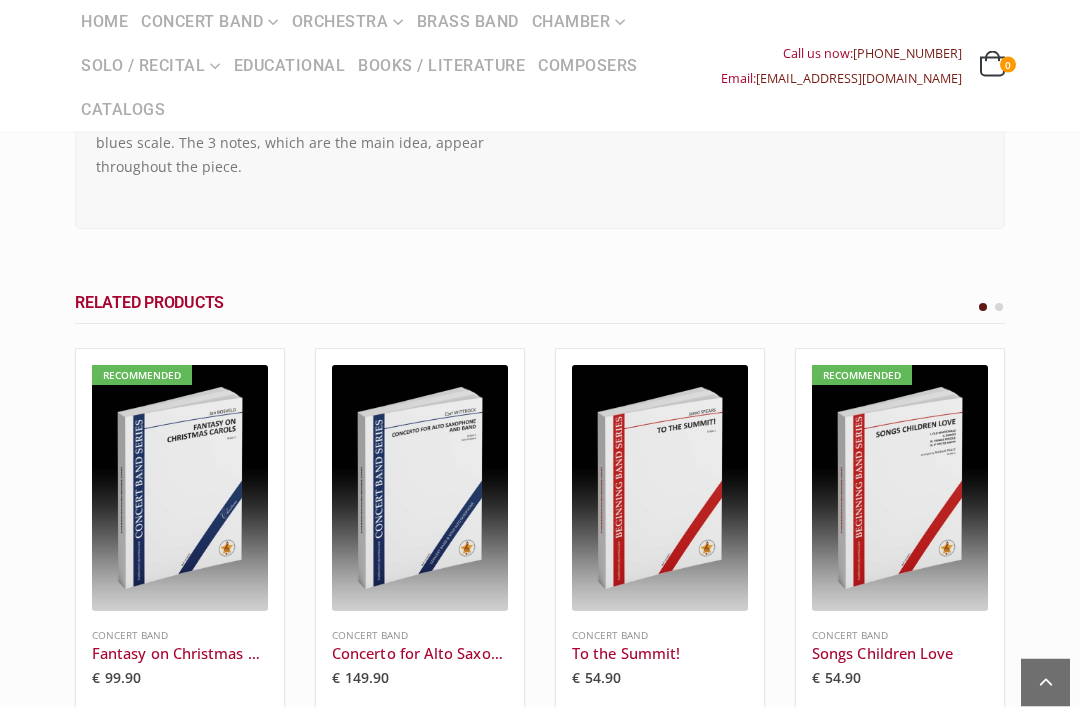 scroll, scrollTop: 1431, scrollLeft: 0, axis: vertical 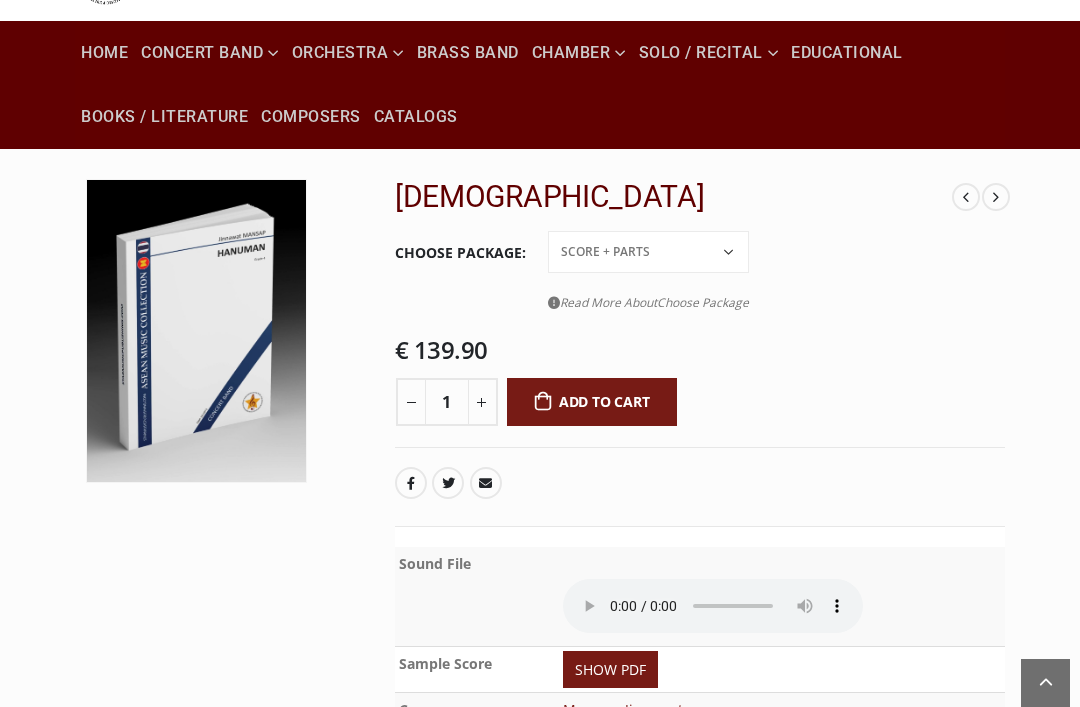 click at bounding box center [996, 197] 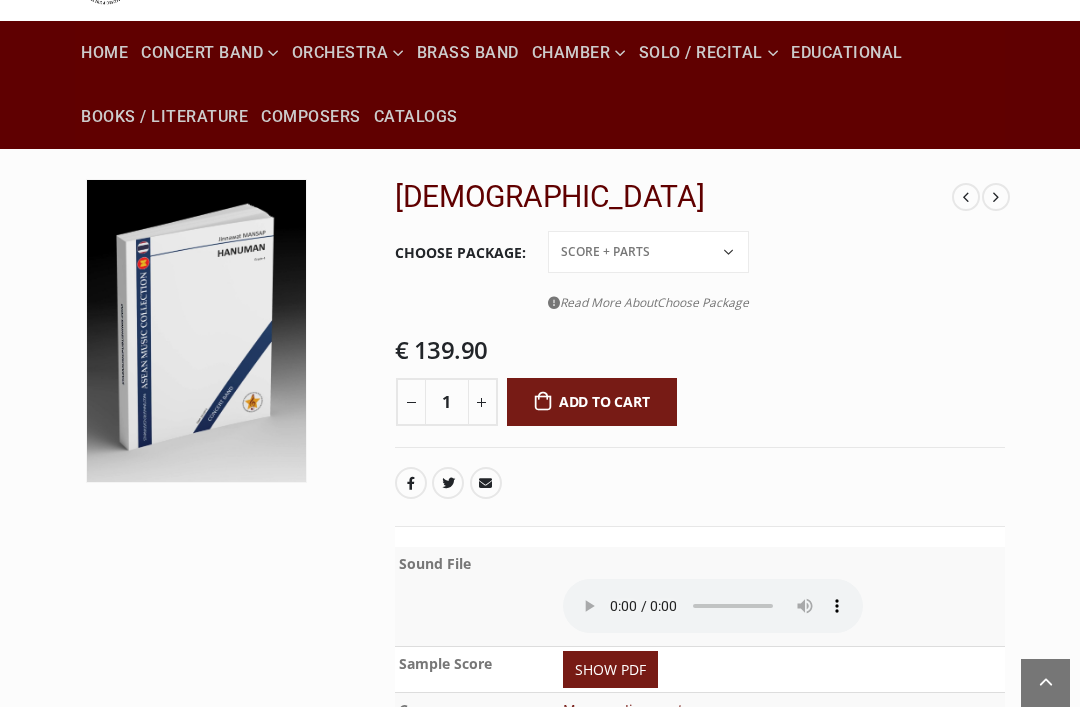 scroll, scrollTop: 177, scrollLeft: 0, axis: vertical 